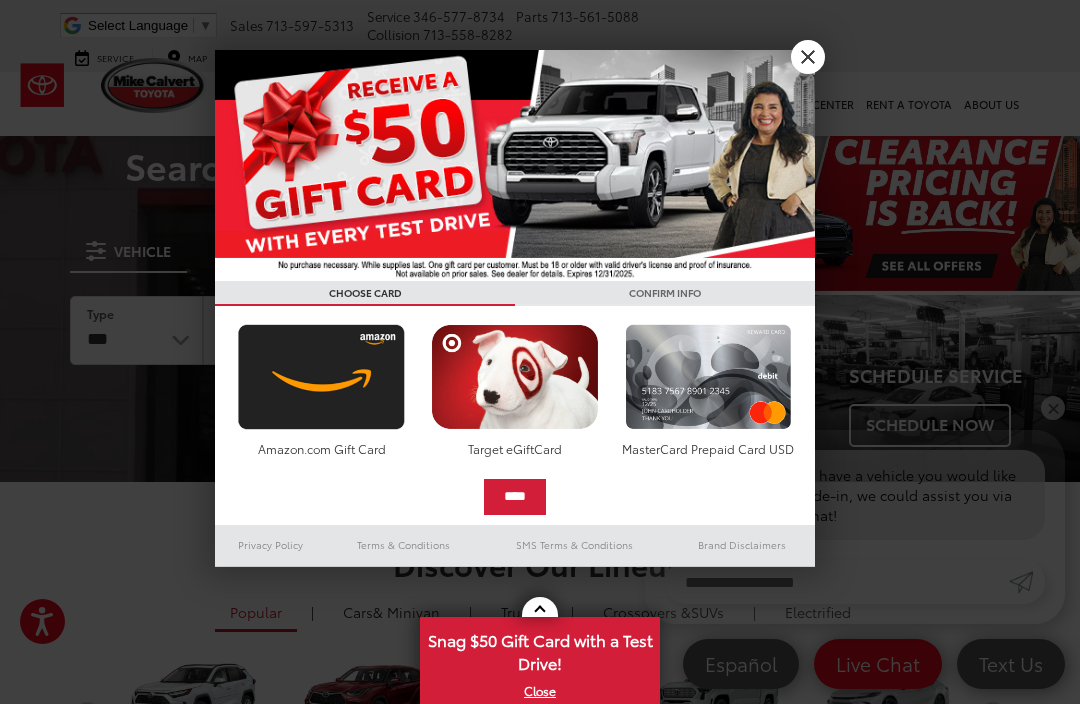 scroll, scrollTop: 0, scrollLeft: 0, axis: both 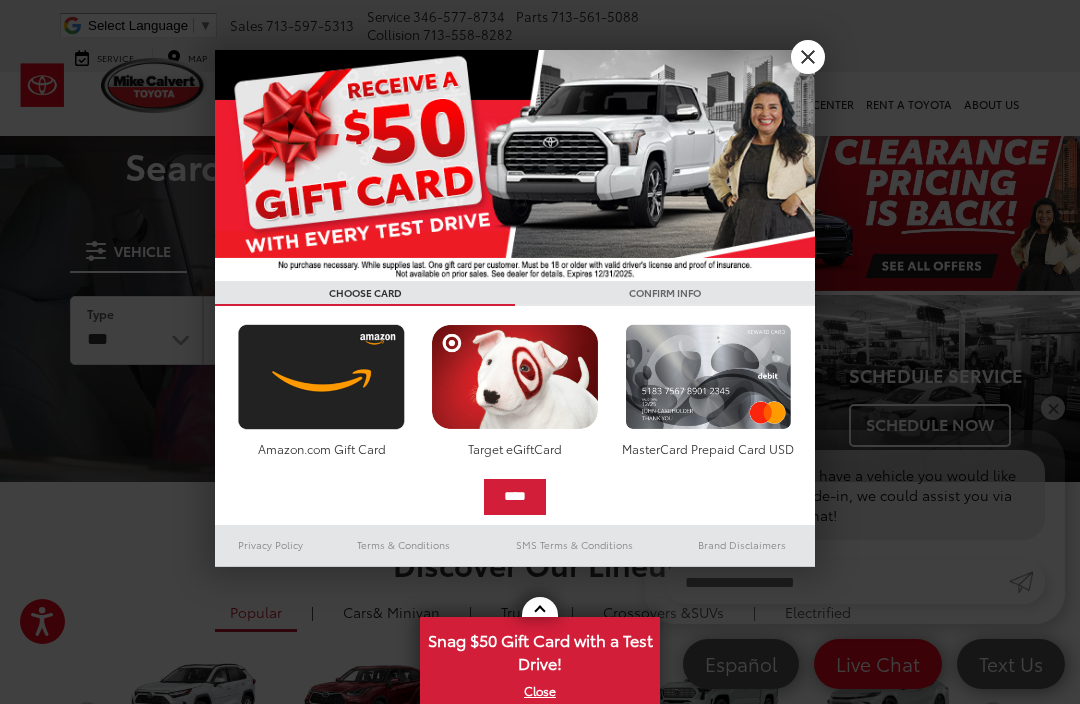 click on "X" at bounding box center (808, 57) 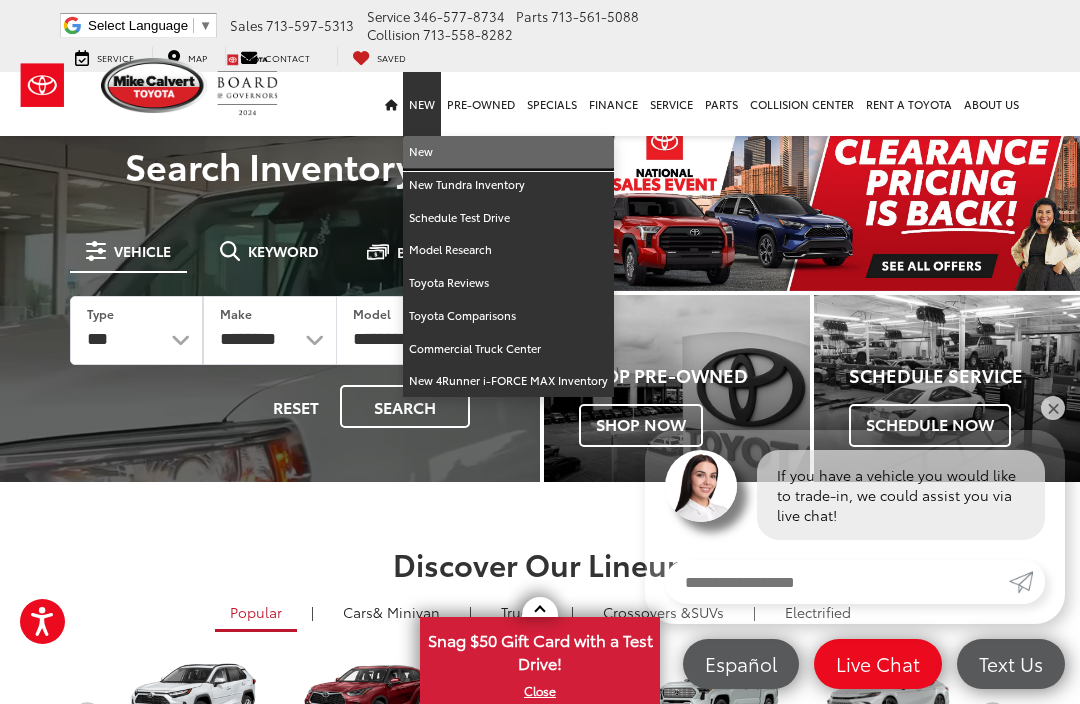 click on "New" at bounding box center (508, 152) 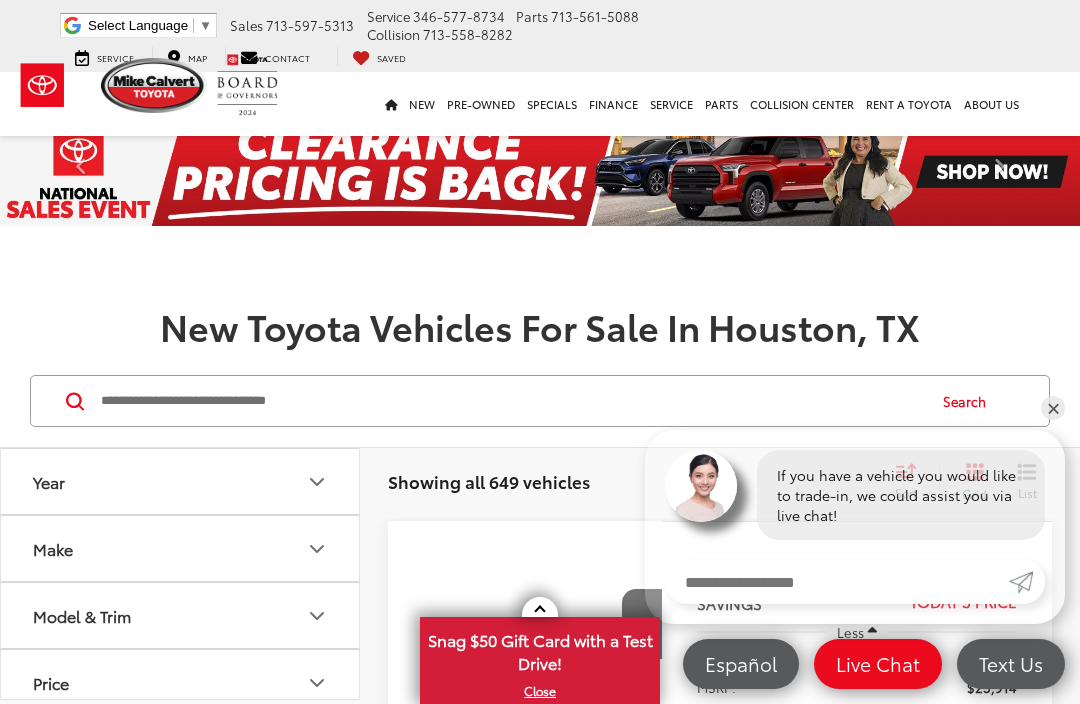 scroll, scrollTop: 260, scrollLeft: 0, axis: vertical 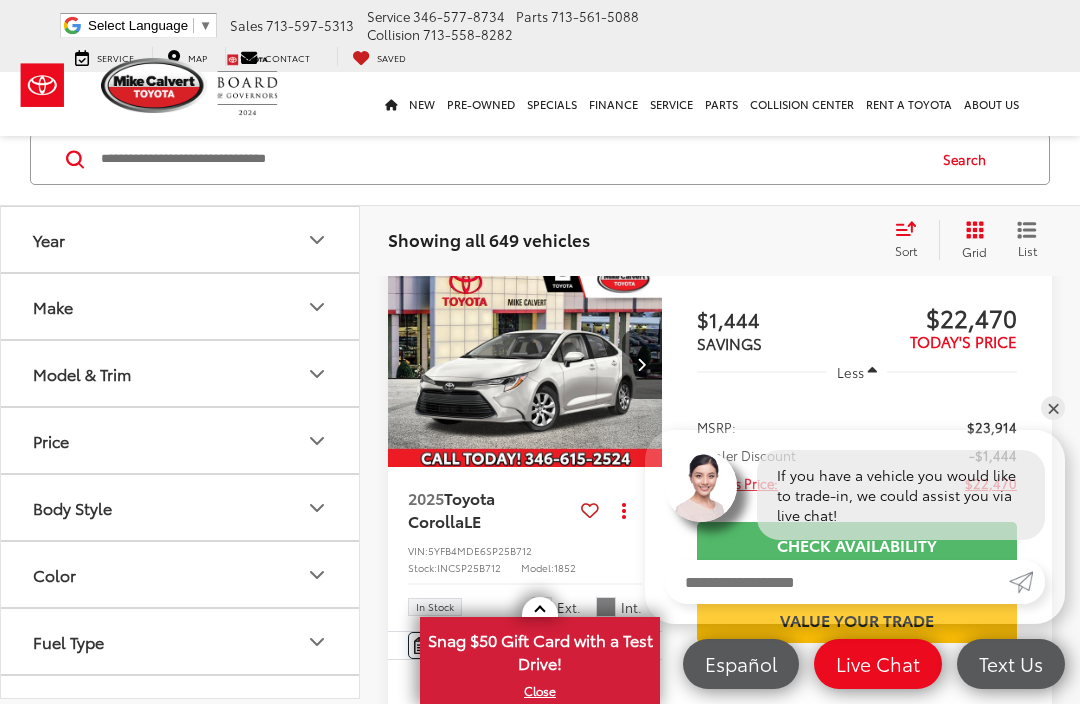 click 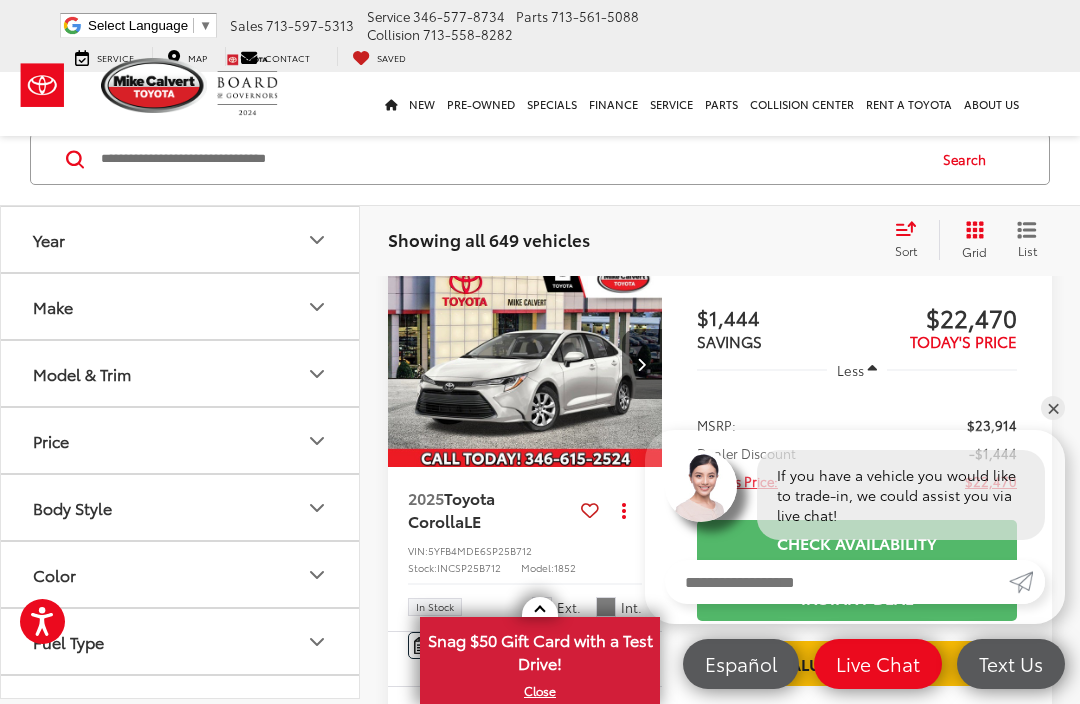 scroll, scrollTop: 0, scrollLeft: 0, axis: both 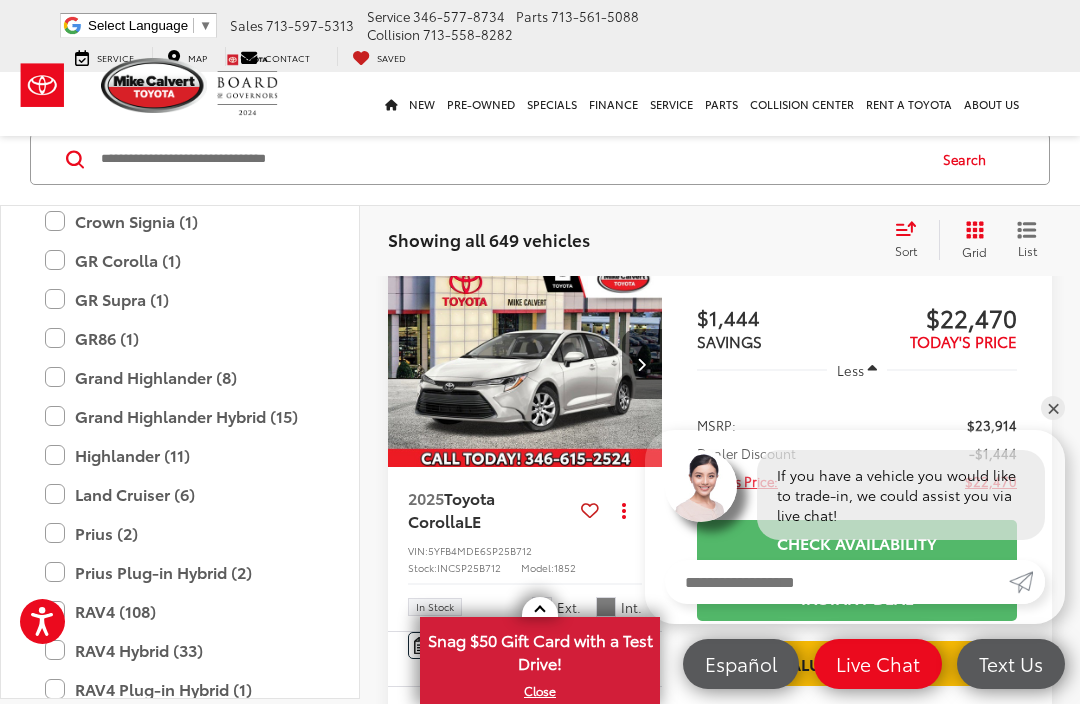click on "Grand Highlander Hybrid (15)" at bounding box center (180, 416) 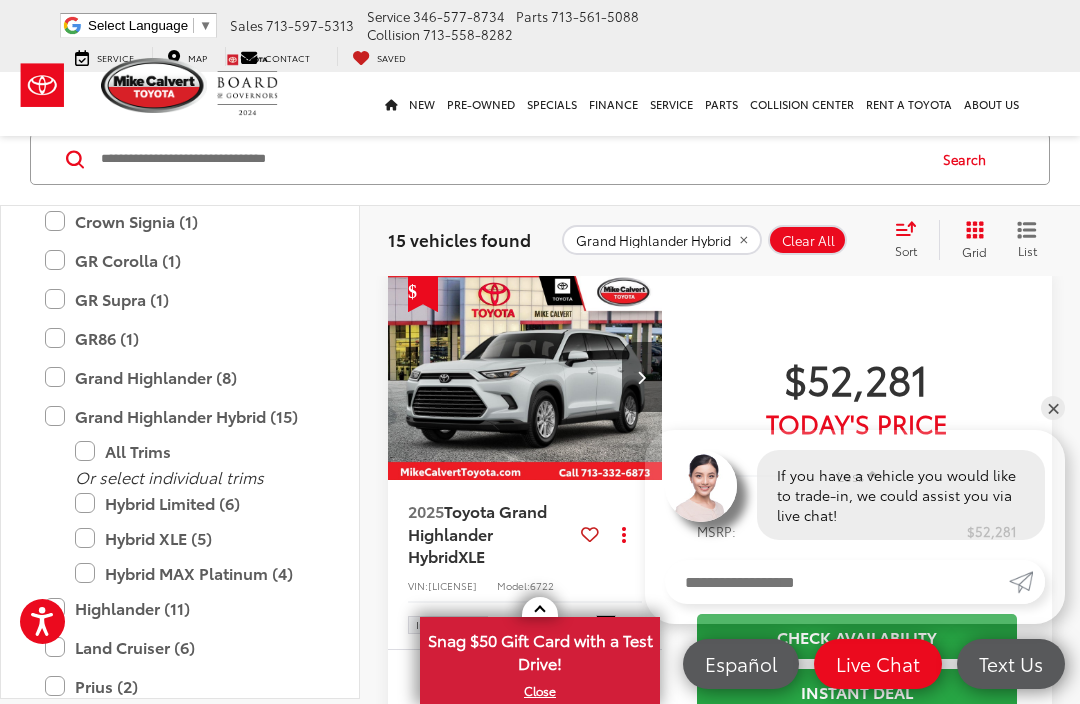 scroll, scrollTop: 246, scrollLeft: 0, axis: vertical 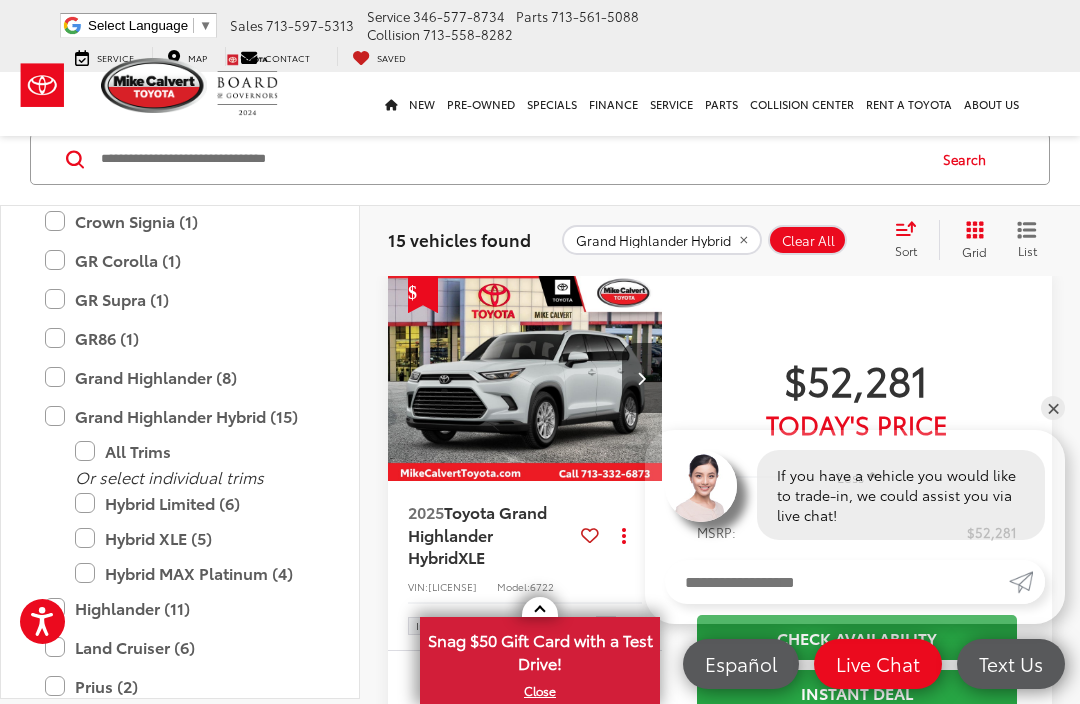 click on "Hybrid MAX Platinum (4)" at bounding box center (195, 573) 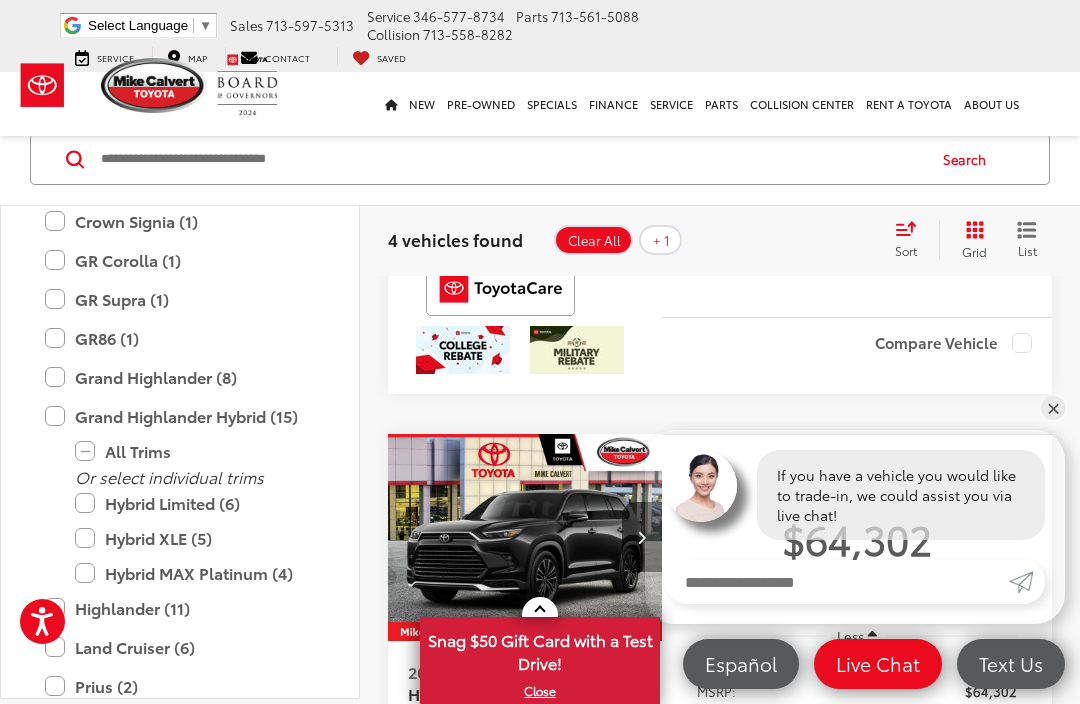 scroll, scrollTop: 814, scrollLeft: 0, axis: vertical 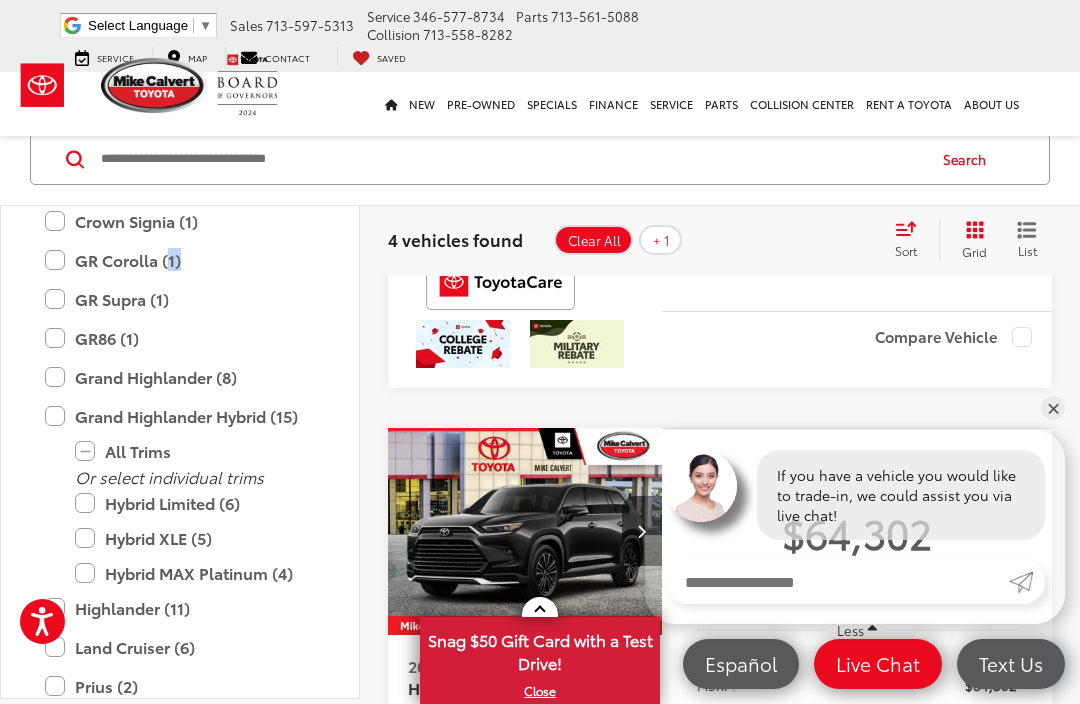 click on "GR Supra (1)" at bounding box center [180, 299] 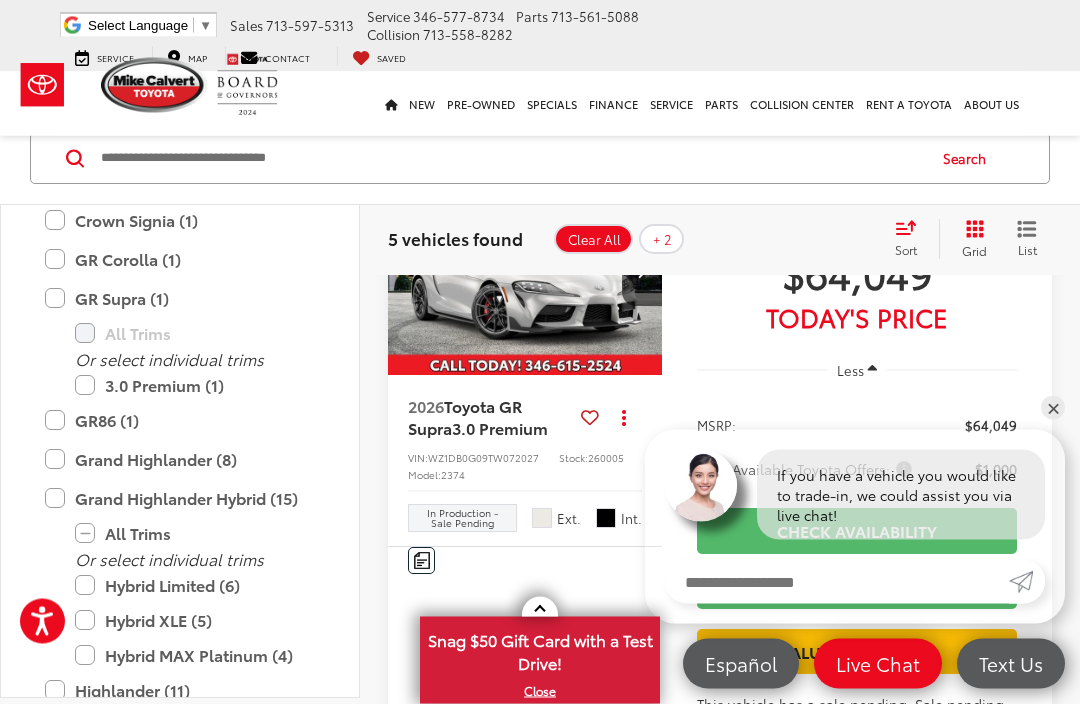 scroll, scrollTop: 1073, scrollLeft: 0, axis: vertical 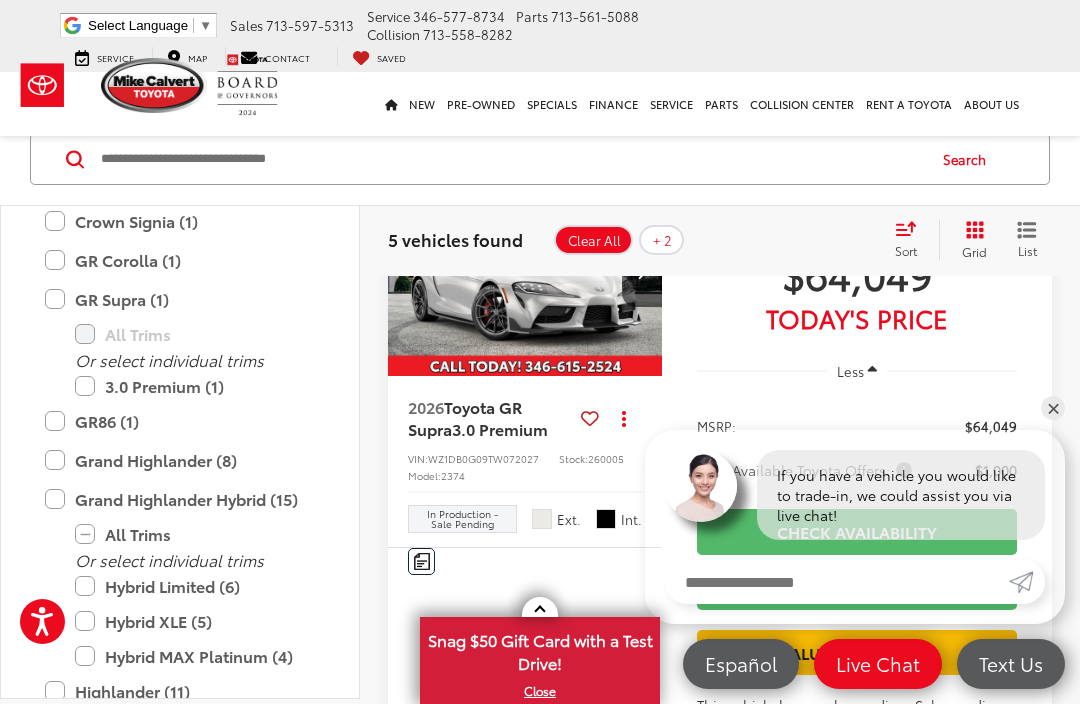 click on "All Trims" at bounding box center [195, 534] 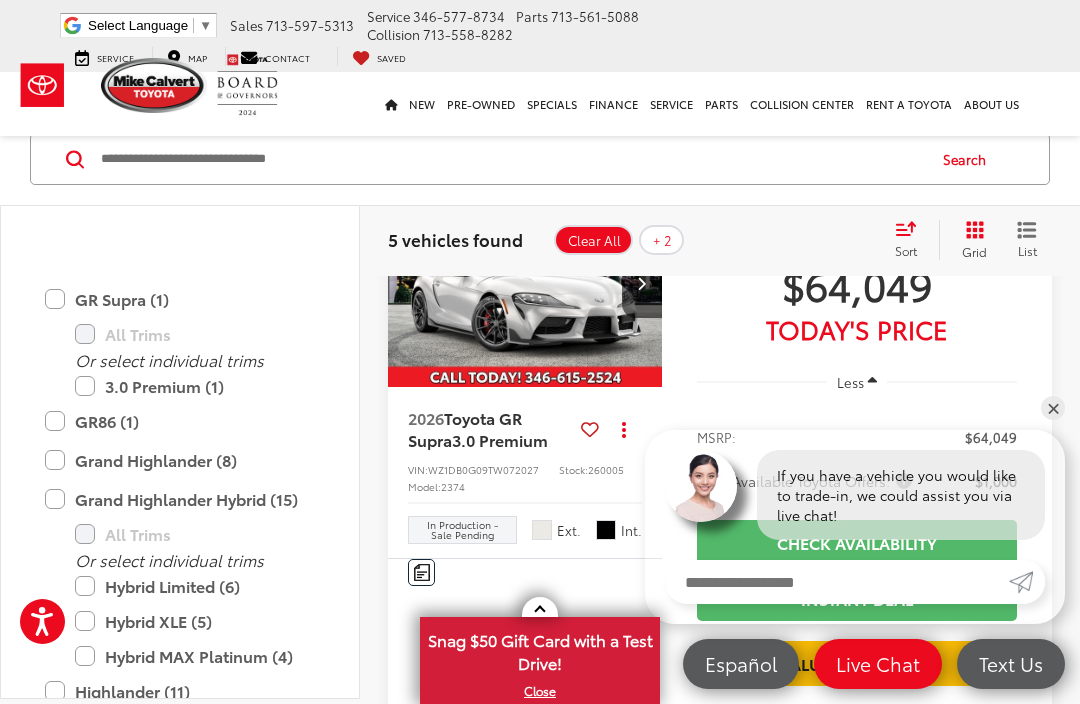 scroll, scrollTop: 777, scrollLeft: 0, axis: vertical 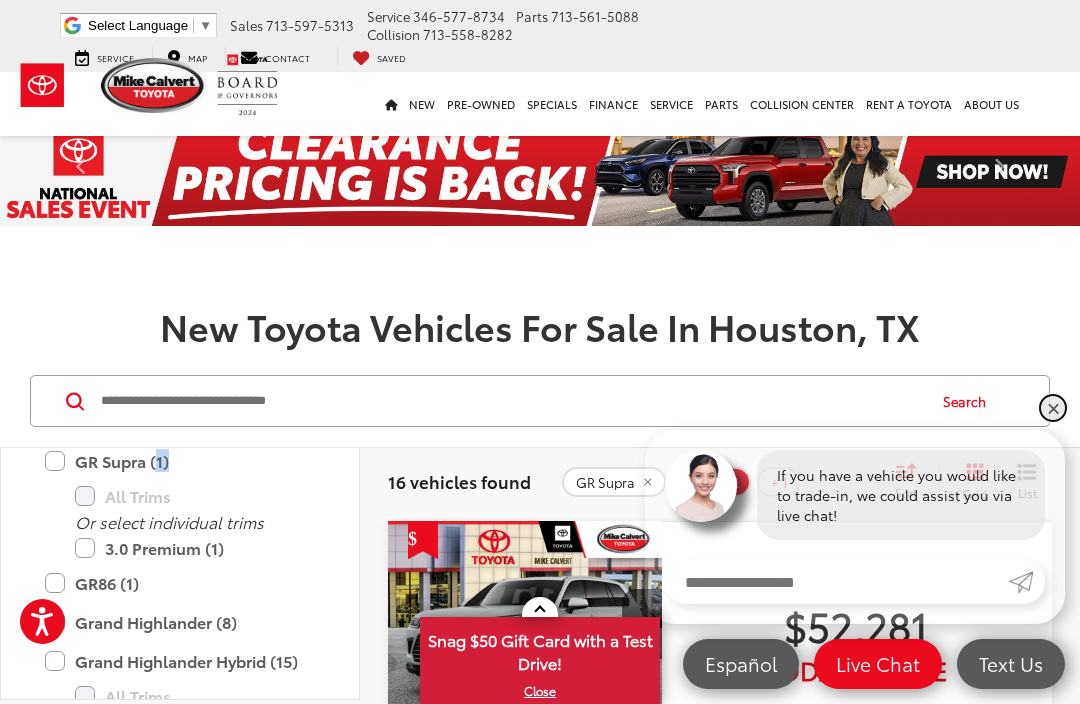 click on "✕" at bounding box center [1053, 408] 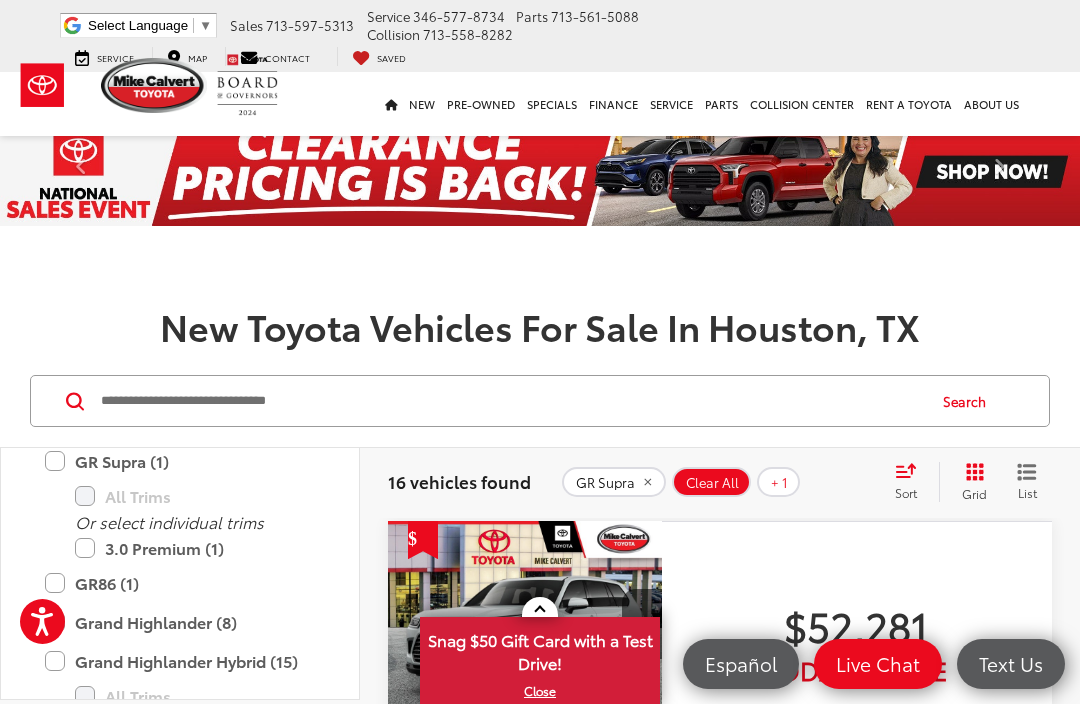 click 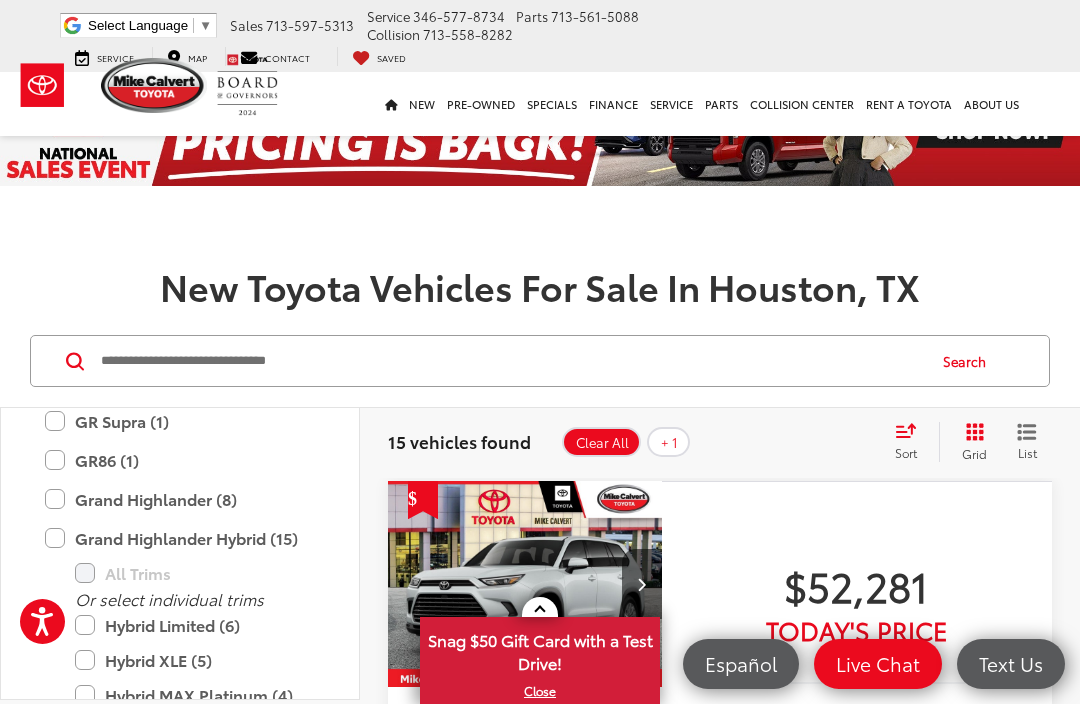 scroll, scrollTop: 0, scrollLeft: 0, axis: both 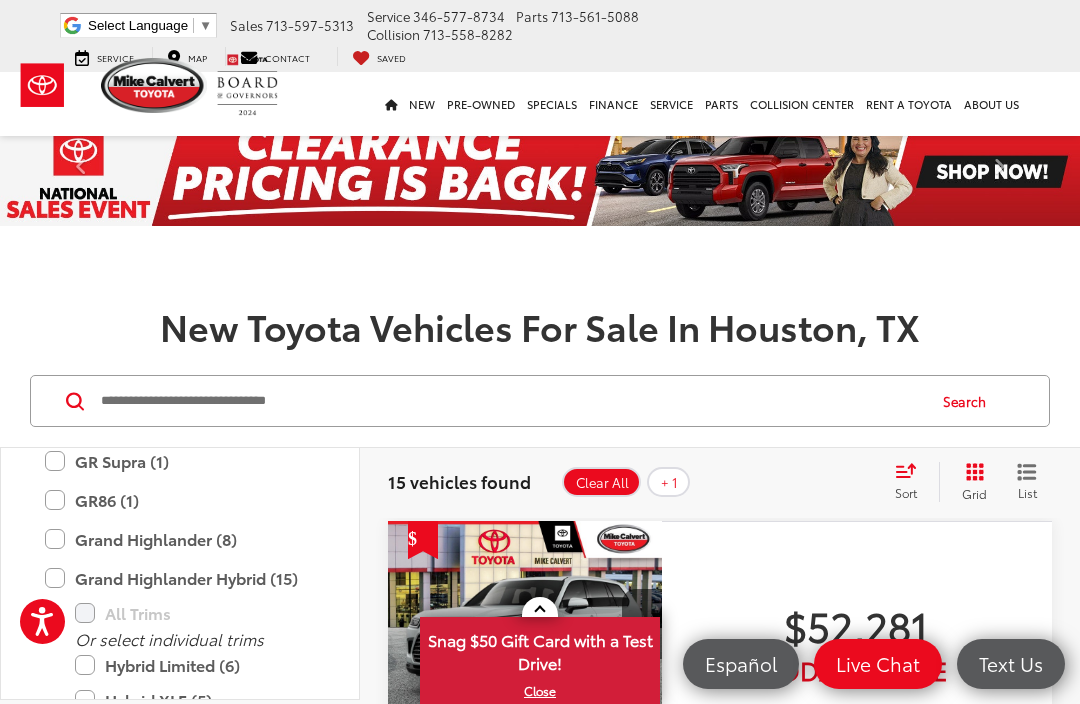 click at bounding box center (540, 266) 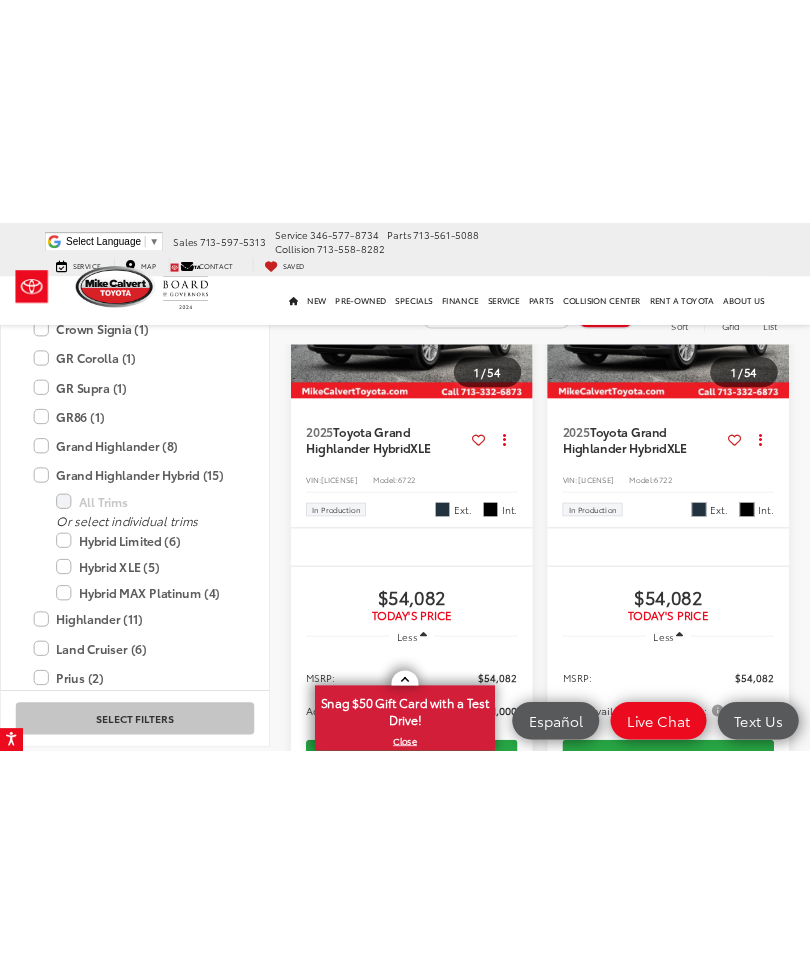 scroll, scrollTop: 1472, scrollLeft: 0, axis: vertical 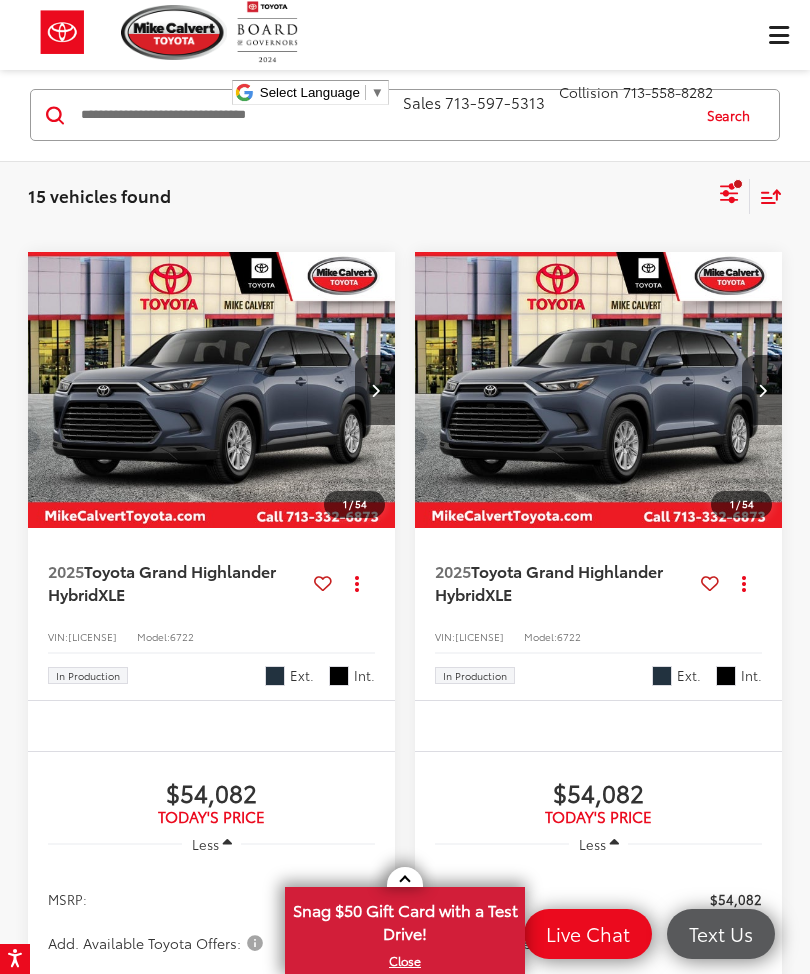 click 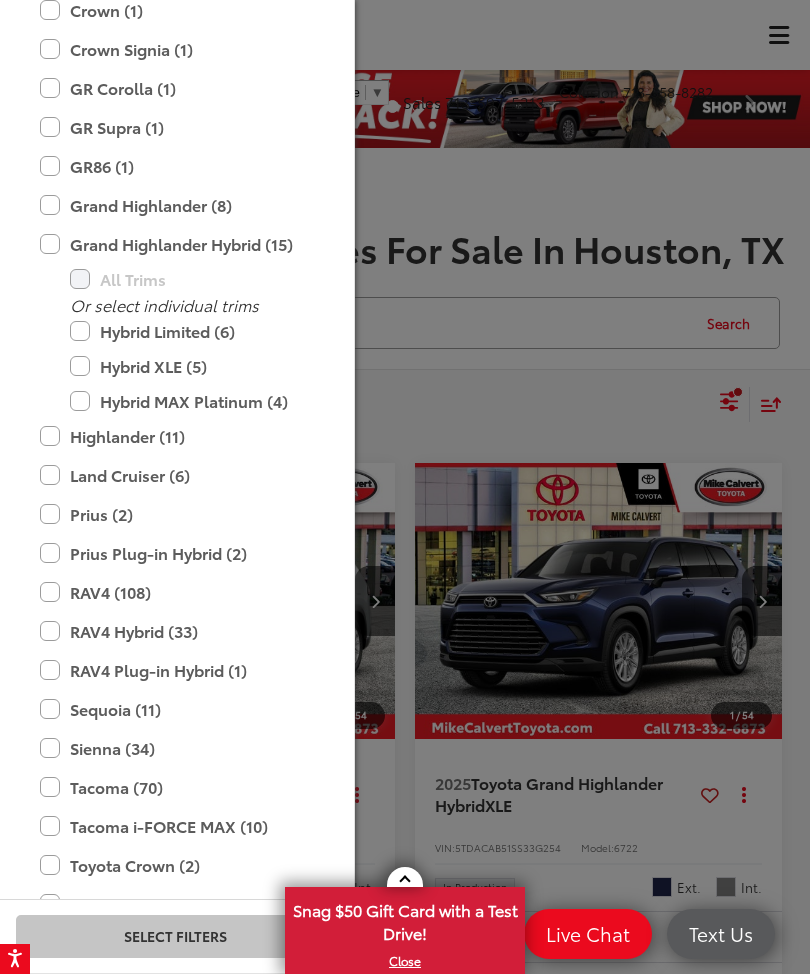 scroll, scrollTop: 0, scrollLeft: 0, axis: both 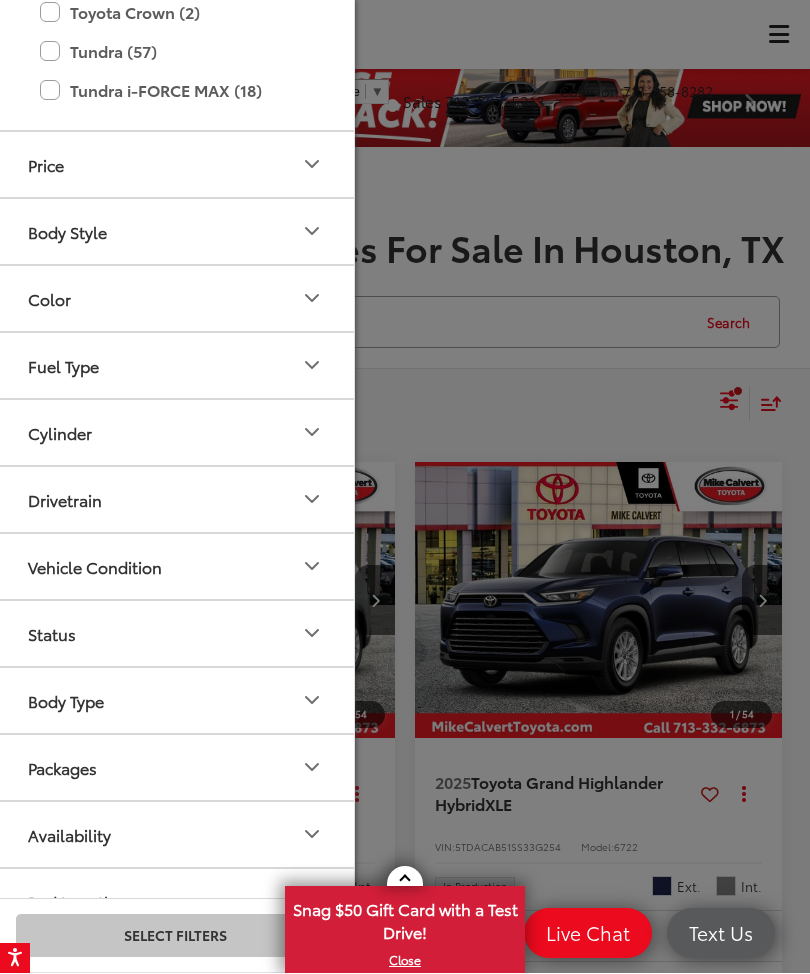 click 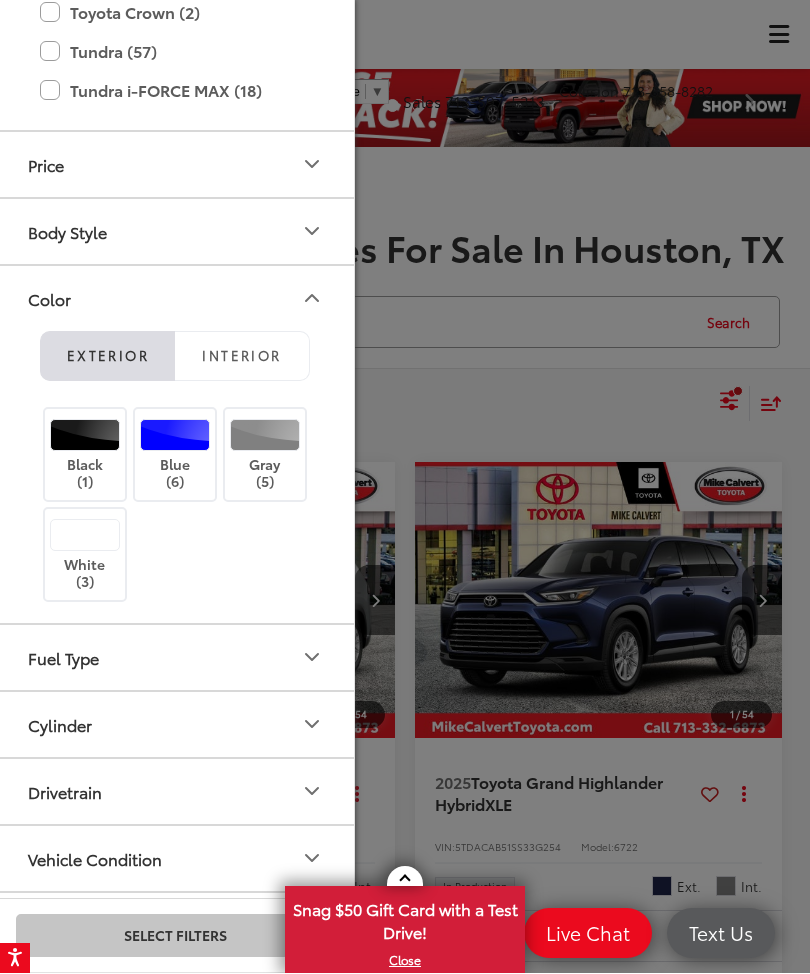 click at bounding box center (265, 436) 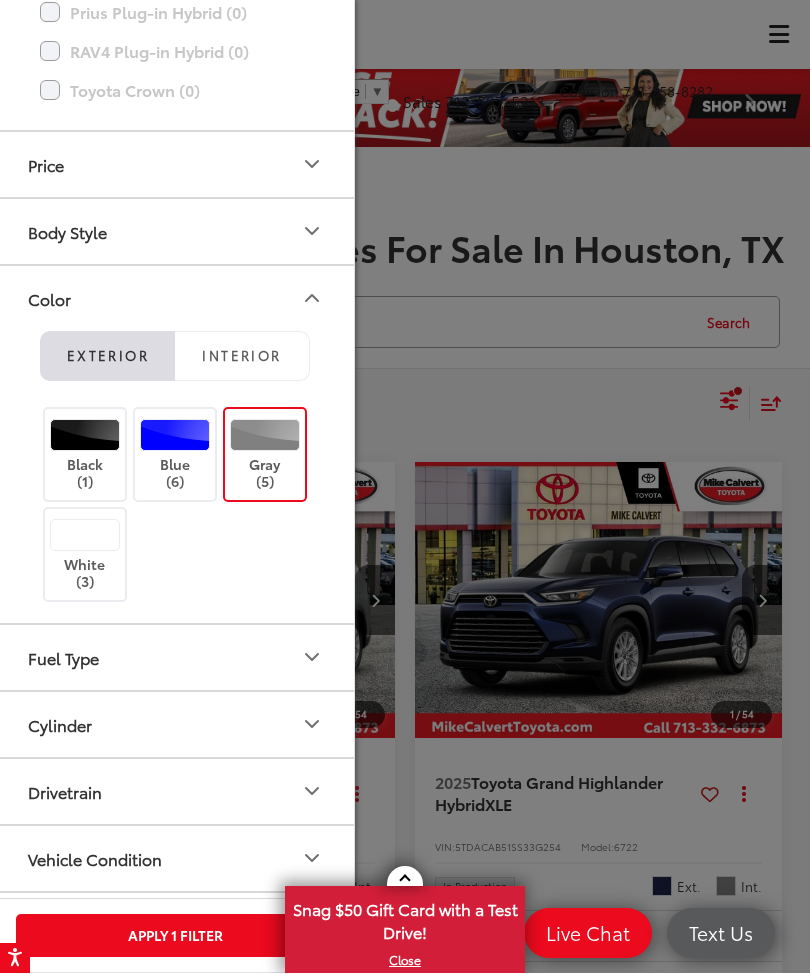 click at bounding box center [85, 536] 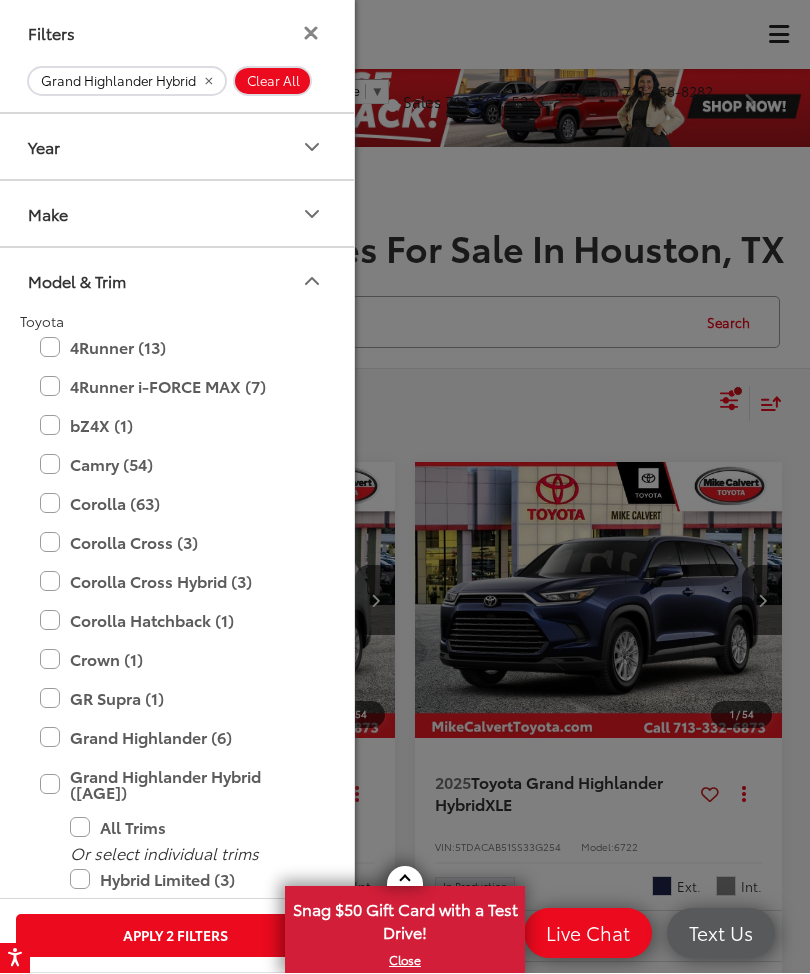 scroll, scrollTop: 0, scrollLeft: 0, axis: both 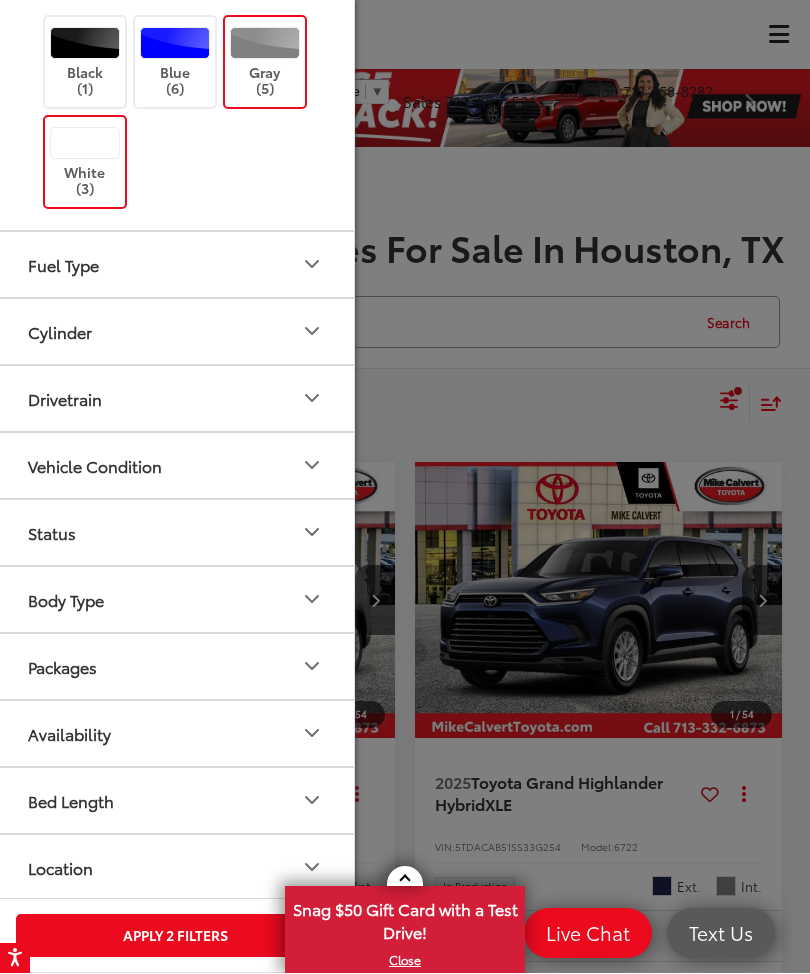 click 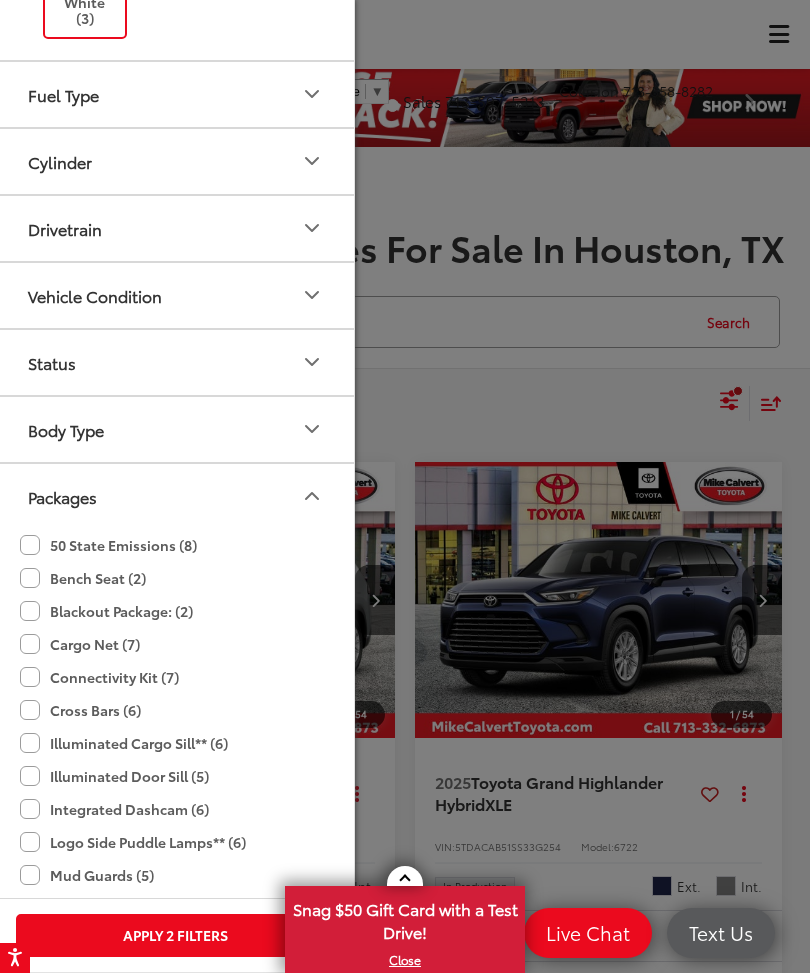 click 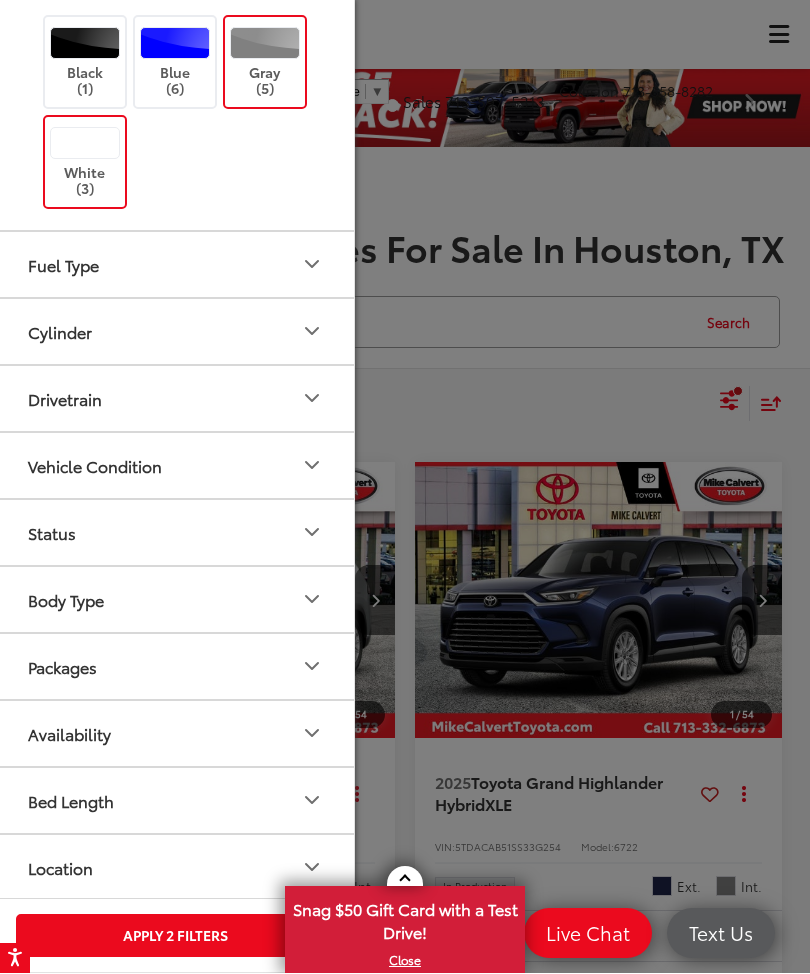 click at bounding box center (405, 487) 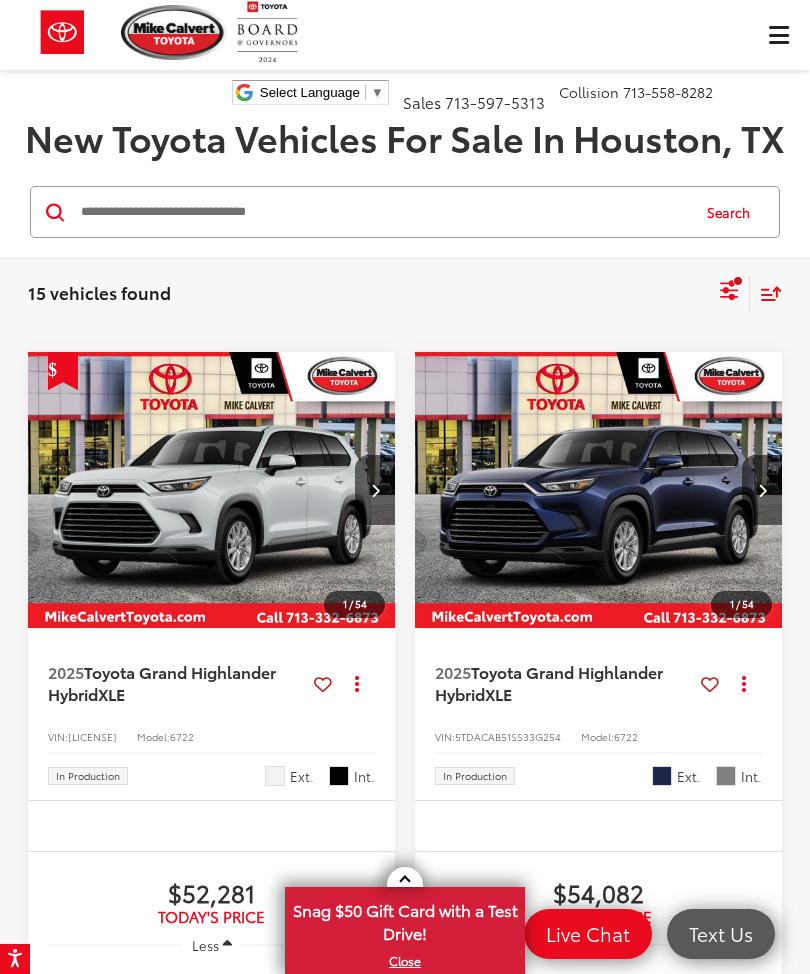 scroll, scrollTop: 104, scrollLeft: 0, axis: vertical 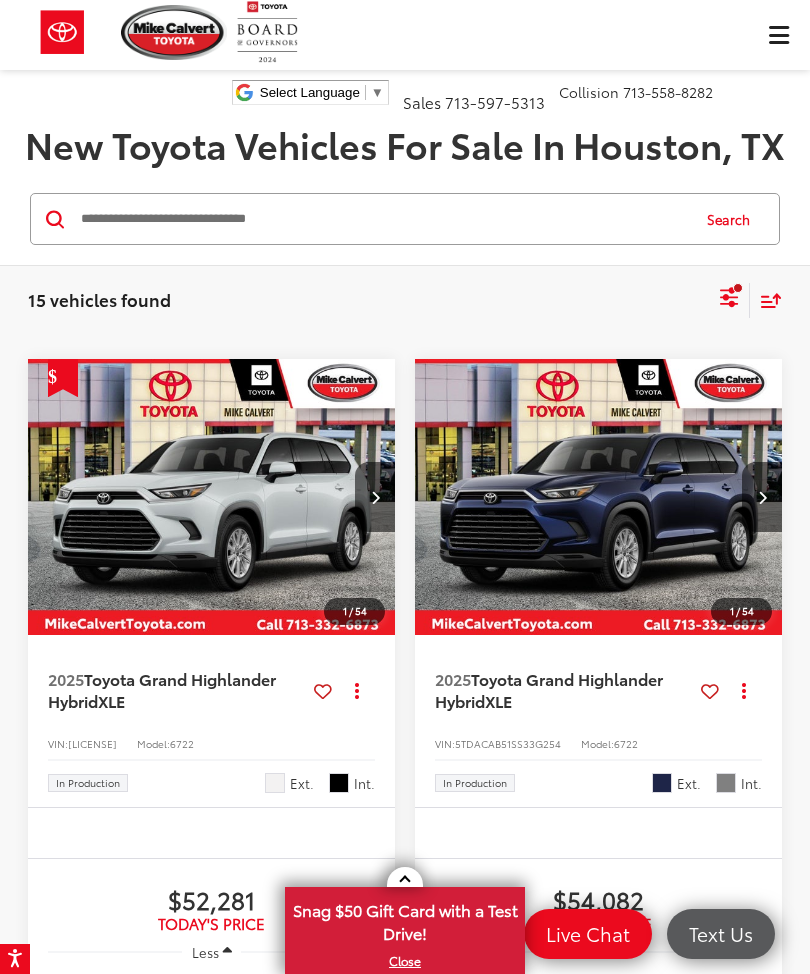 click 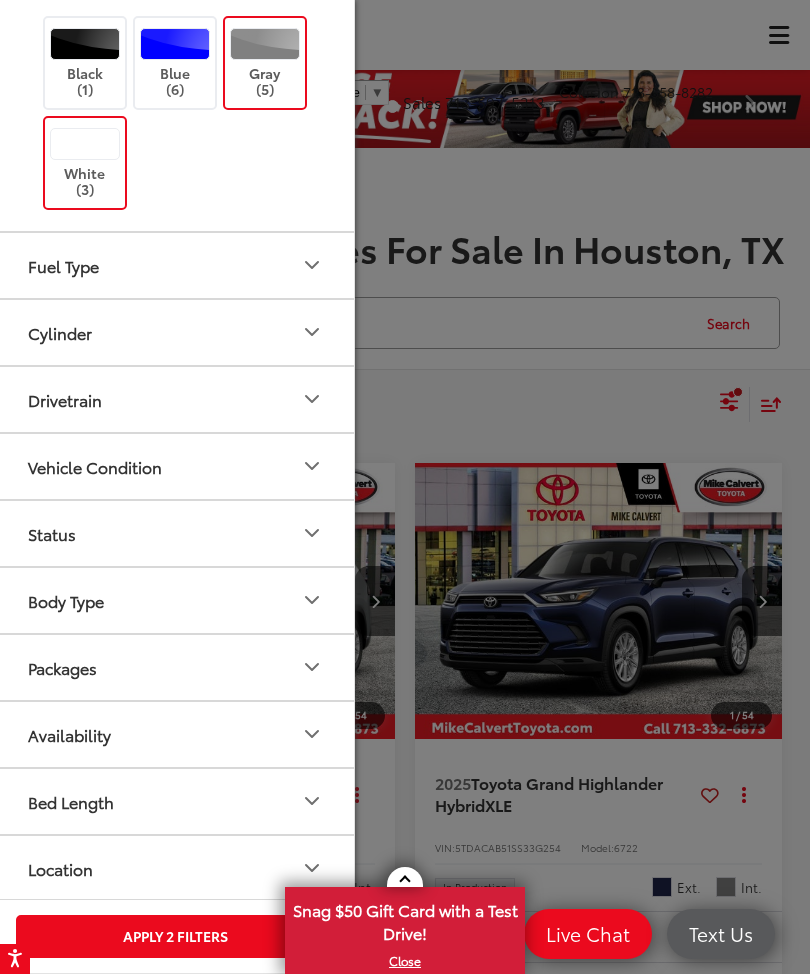scroll, scrollTop: 0, scrollLeft: 0, axis: both 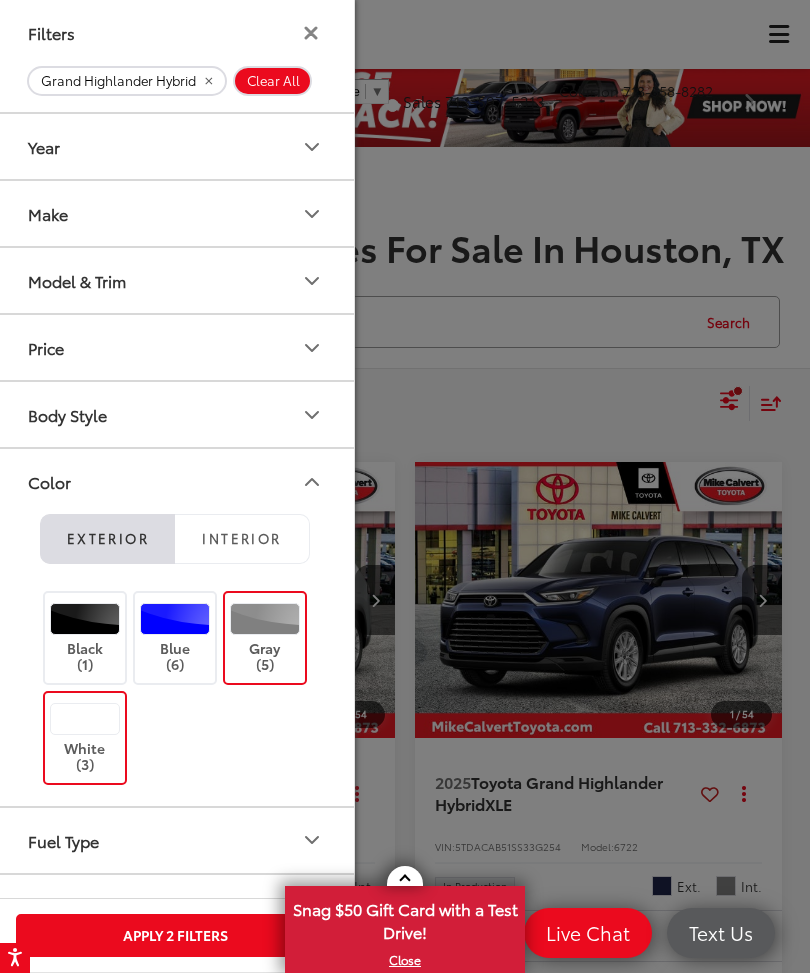 click 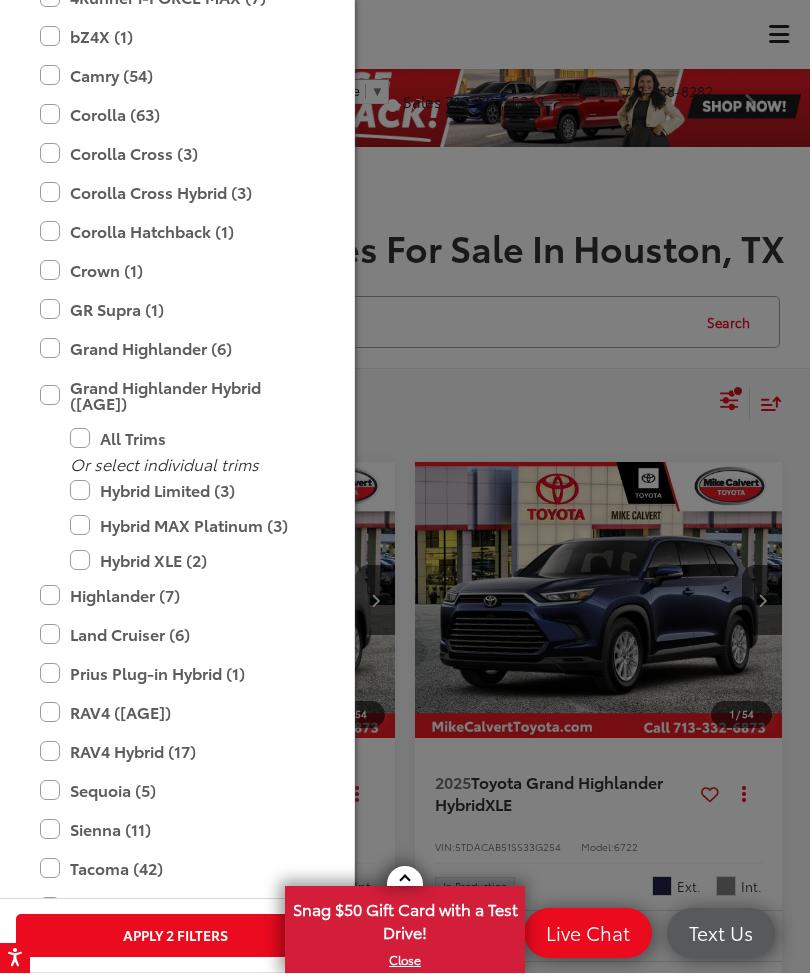 scroll, scrollTop: 398, scrollLeft: 0, axis: vertical 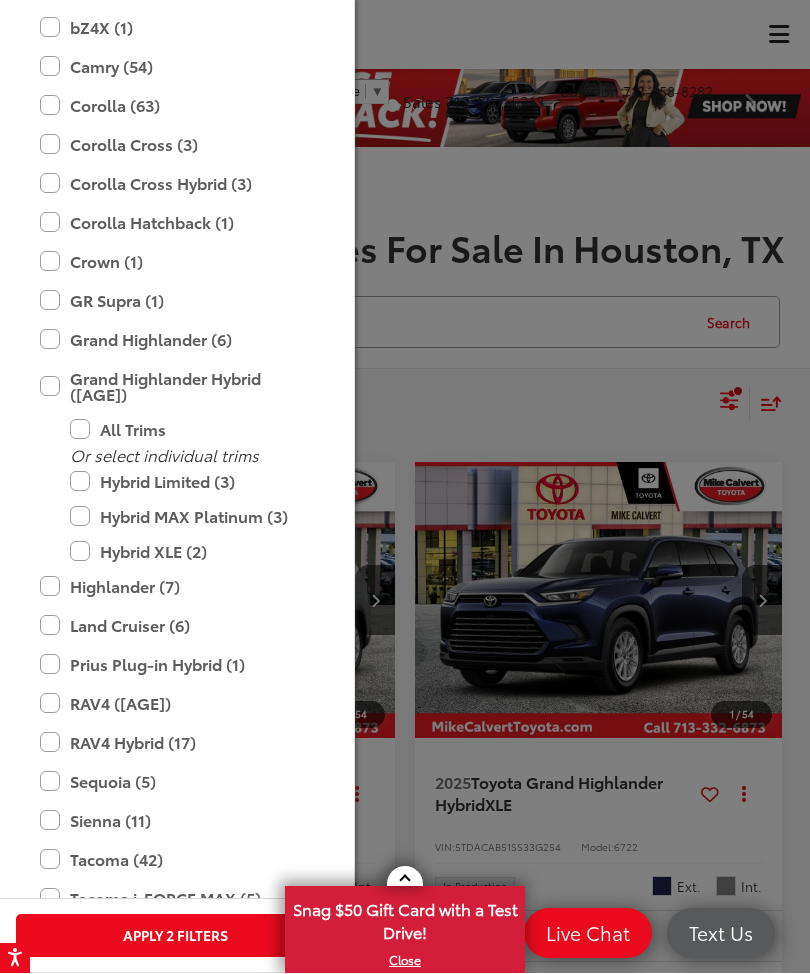 click on "Hybrid MAX Platinum (3)" at bounding box center [190, 517] 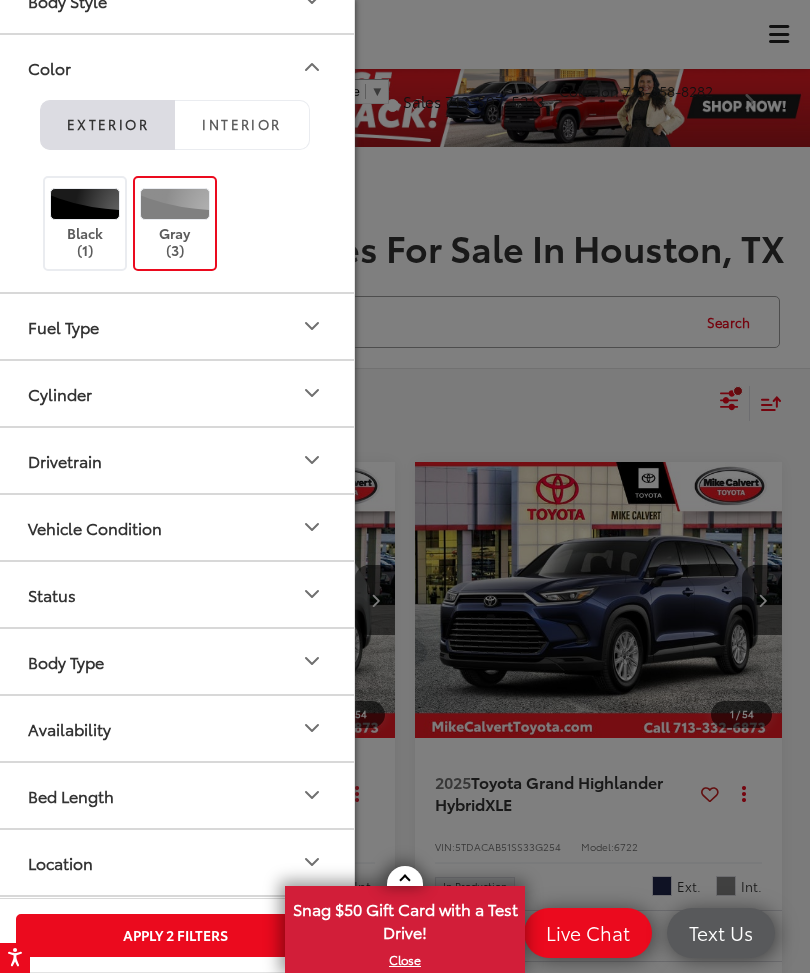 scroll, scrollTop: 1614, scrollLeft: 0, axis: vertical 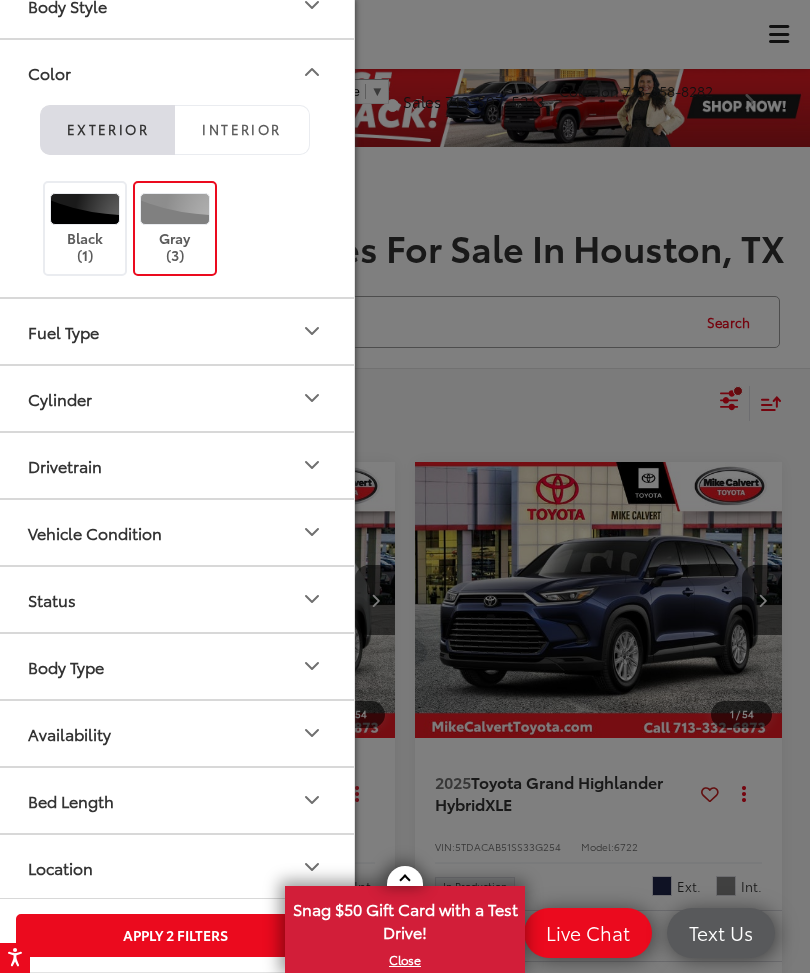 click on "Availability" at bounding box center [69, 734] 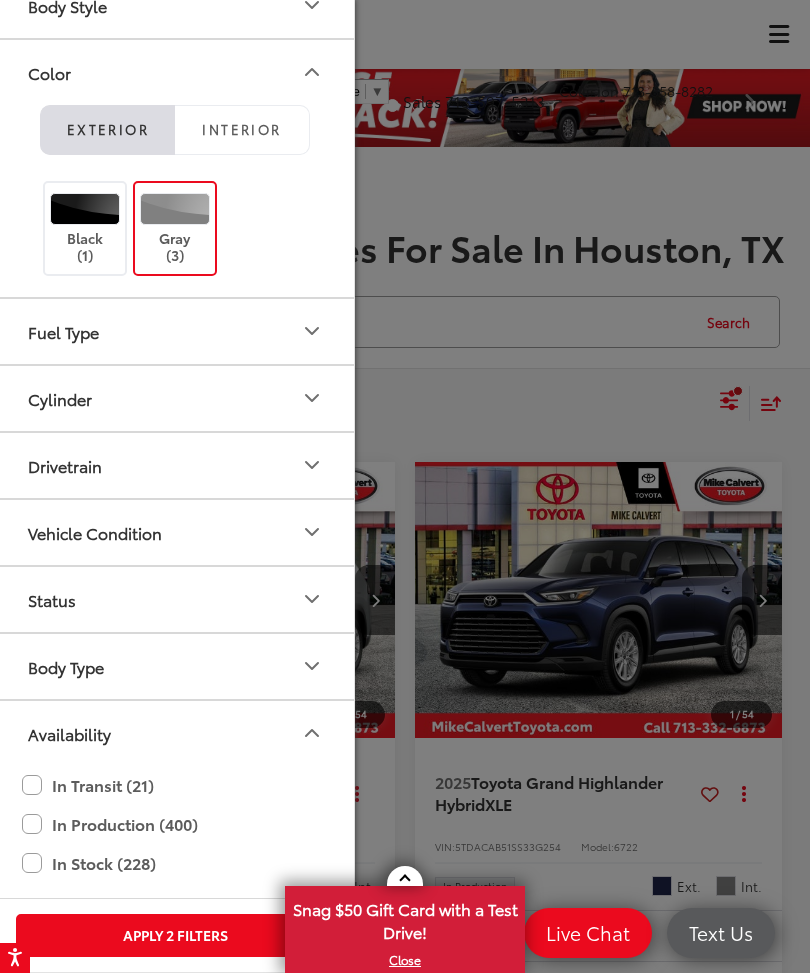 click at bounding box center [405, 487] 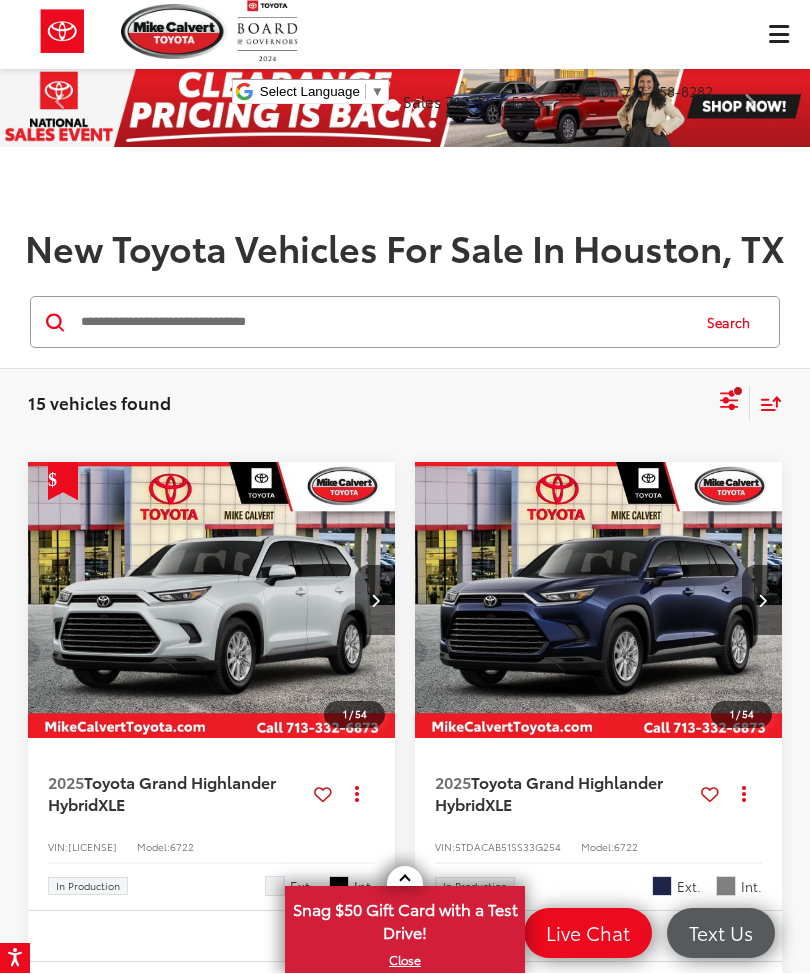 scroll, scrollTop: 1, scrollLeft: 0, axis: vertical 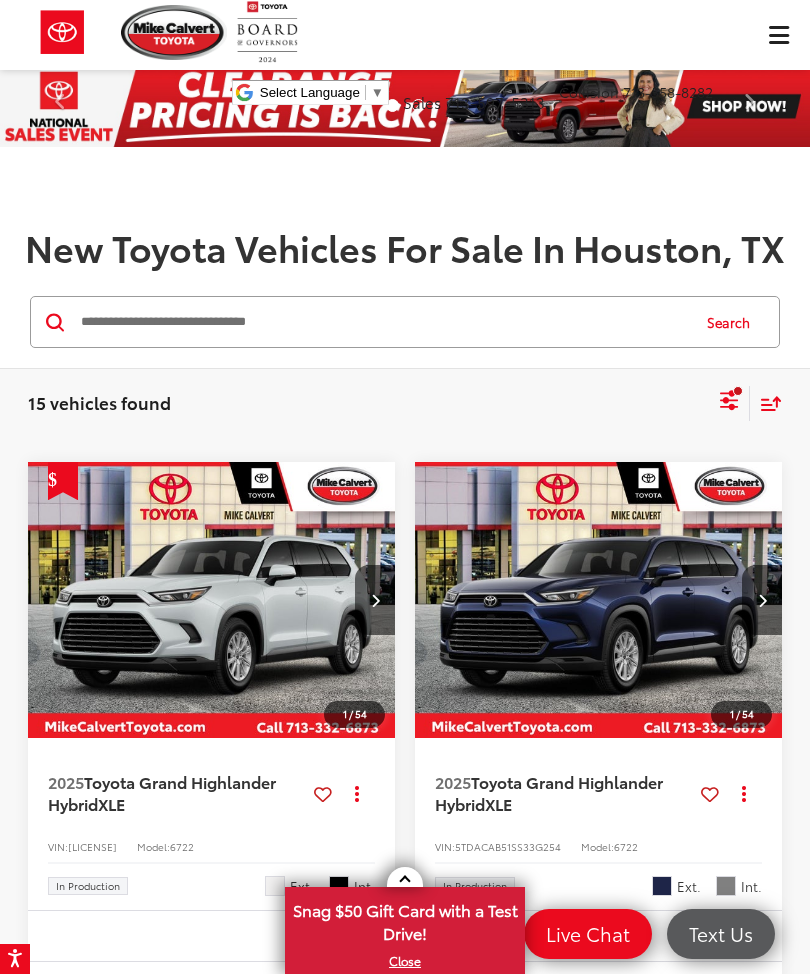 click 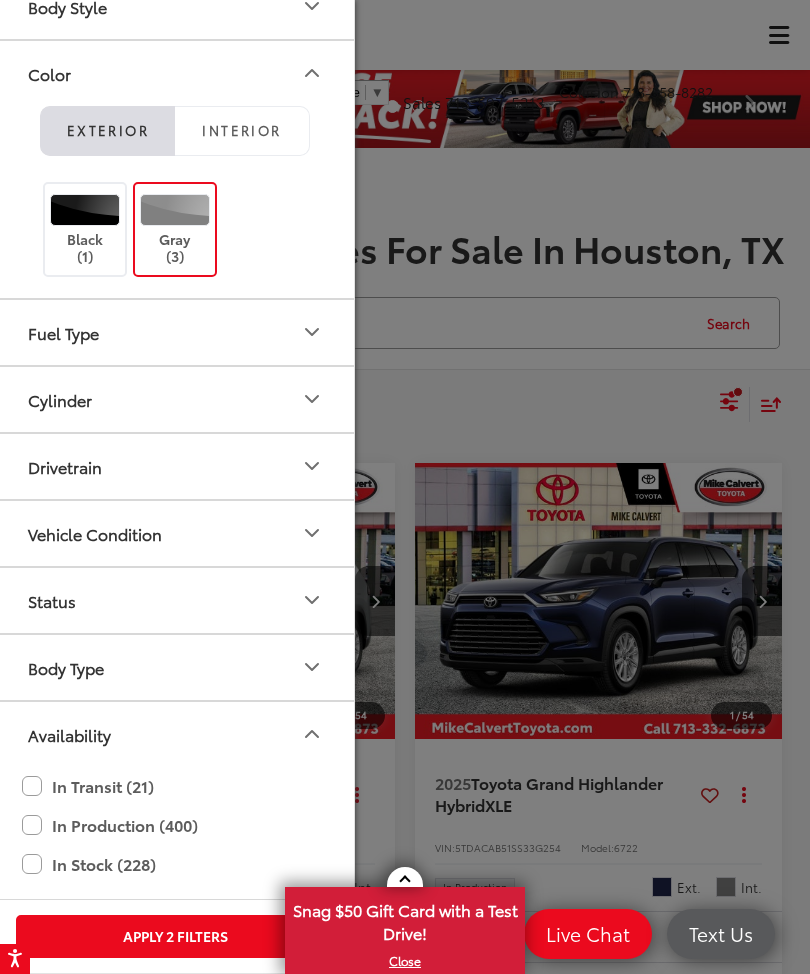 click on "Apply 2 Filters" at bounding box center [175, 936] 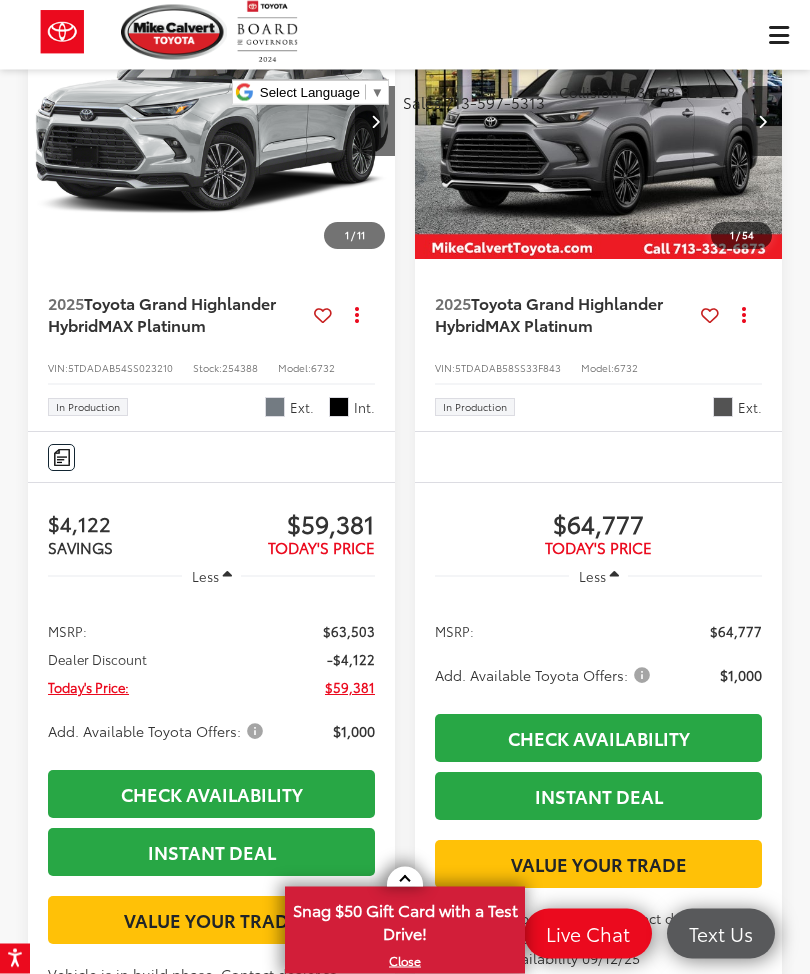 scroll, scrollTop: 326, scrollLeft: 0, axis: vertical 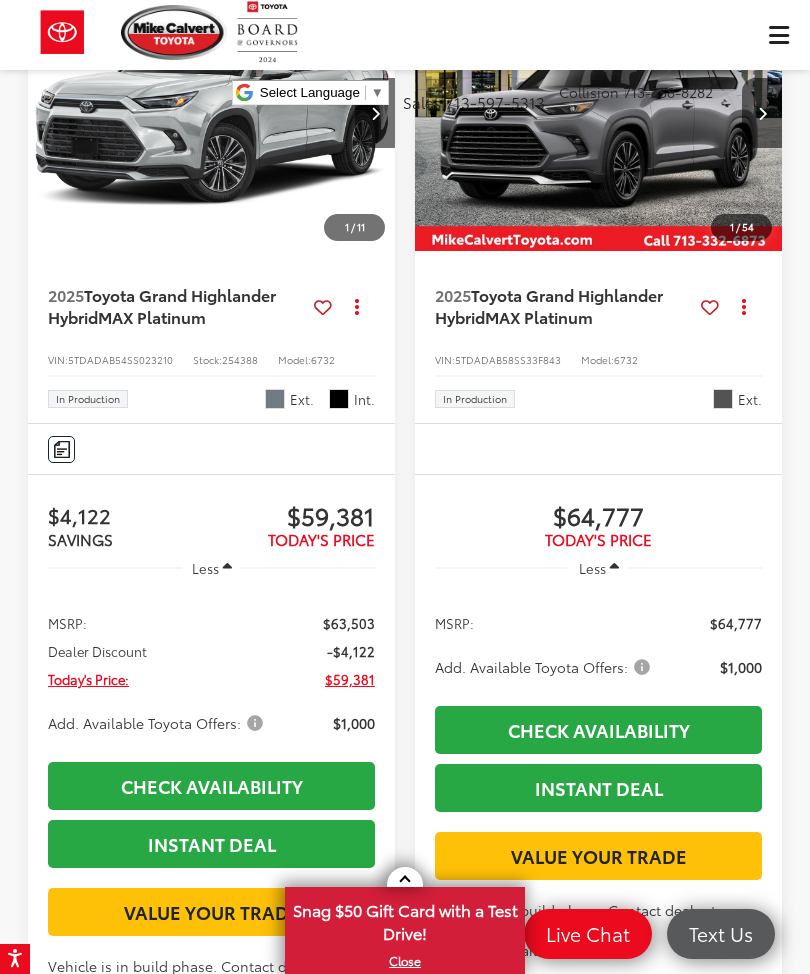 click on "Toyota Grand Highlander Hybrid" at bounding box center [162, 305] 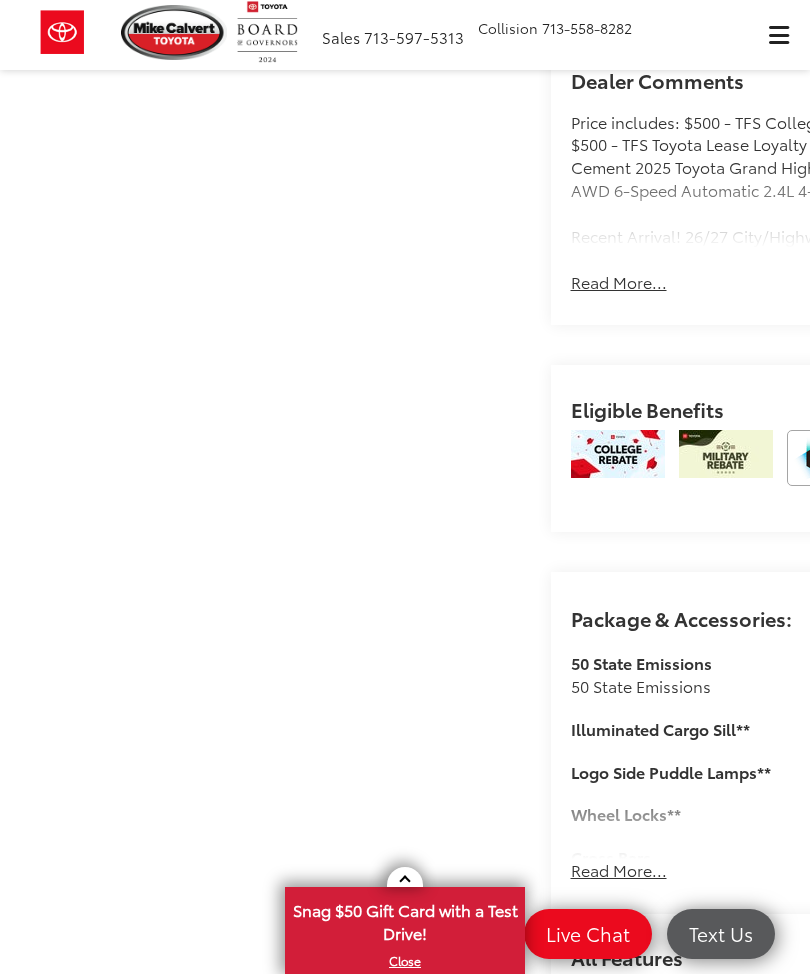 scroll, scrollTop: 1683, scrollLeft: 0, axis: vertical 